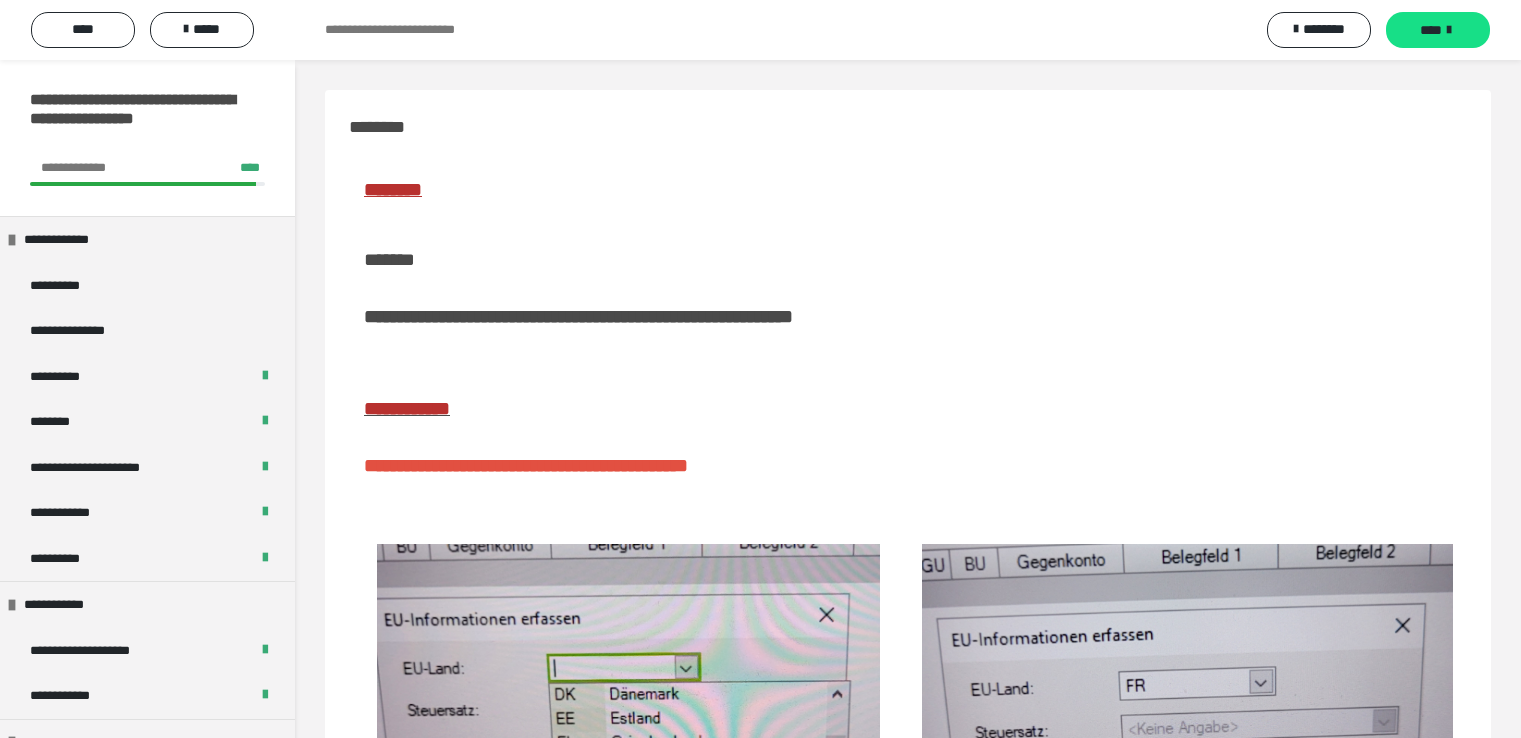 scroll, scrollTop: 0, scrollLeft: 0, axis: both 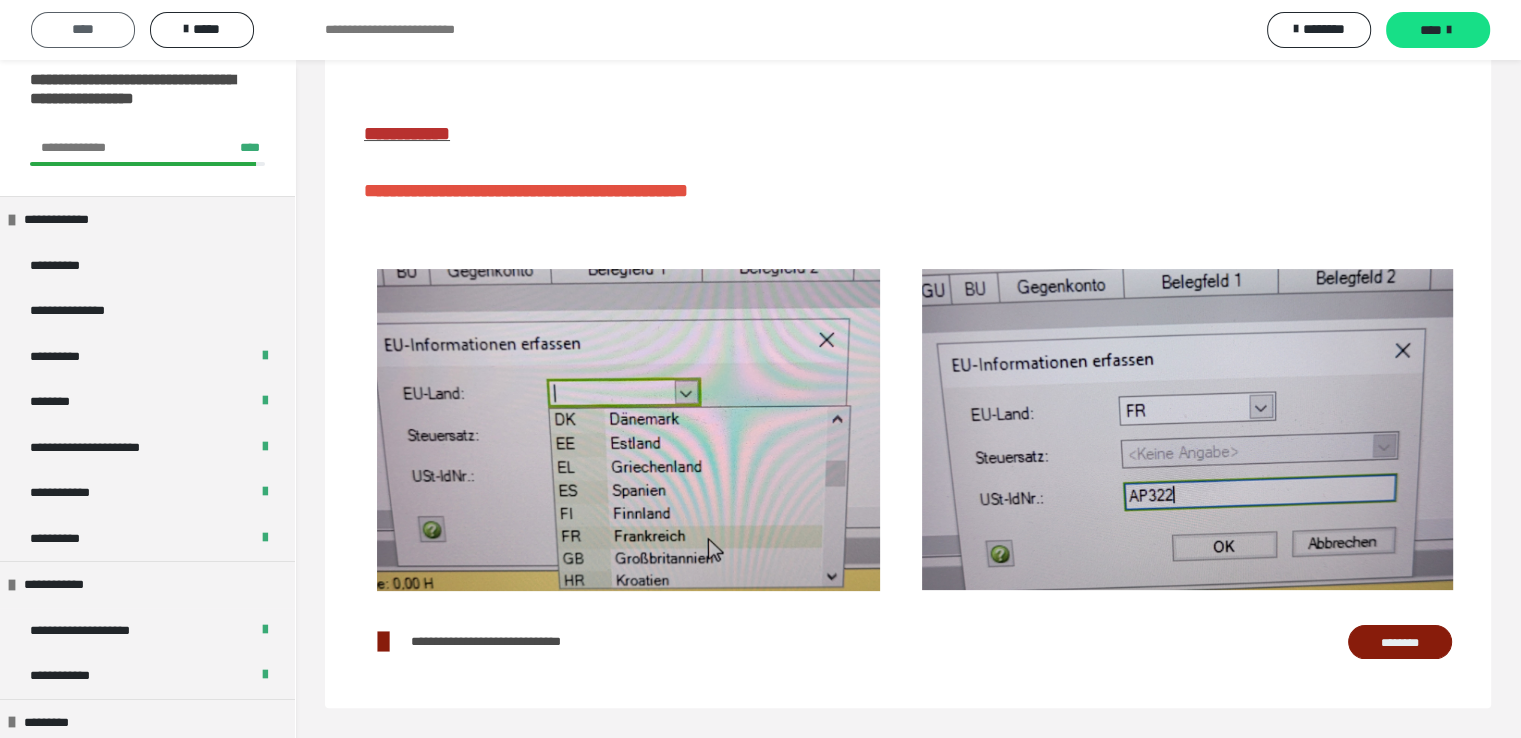 click on "****" at bounding box center [83, 29] 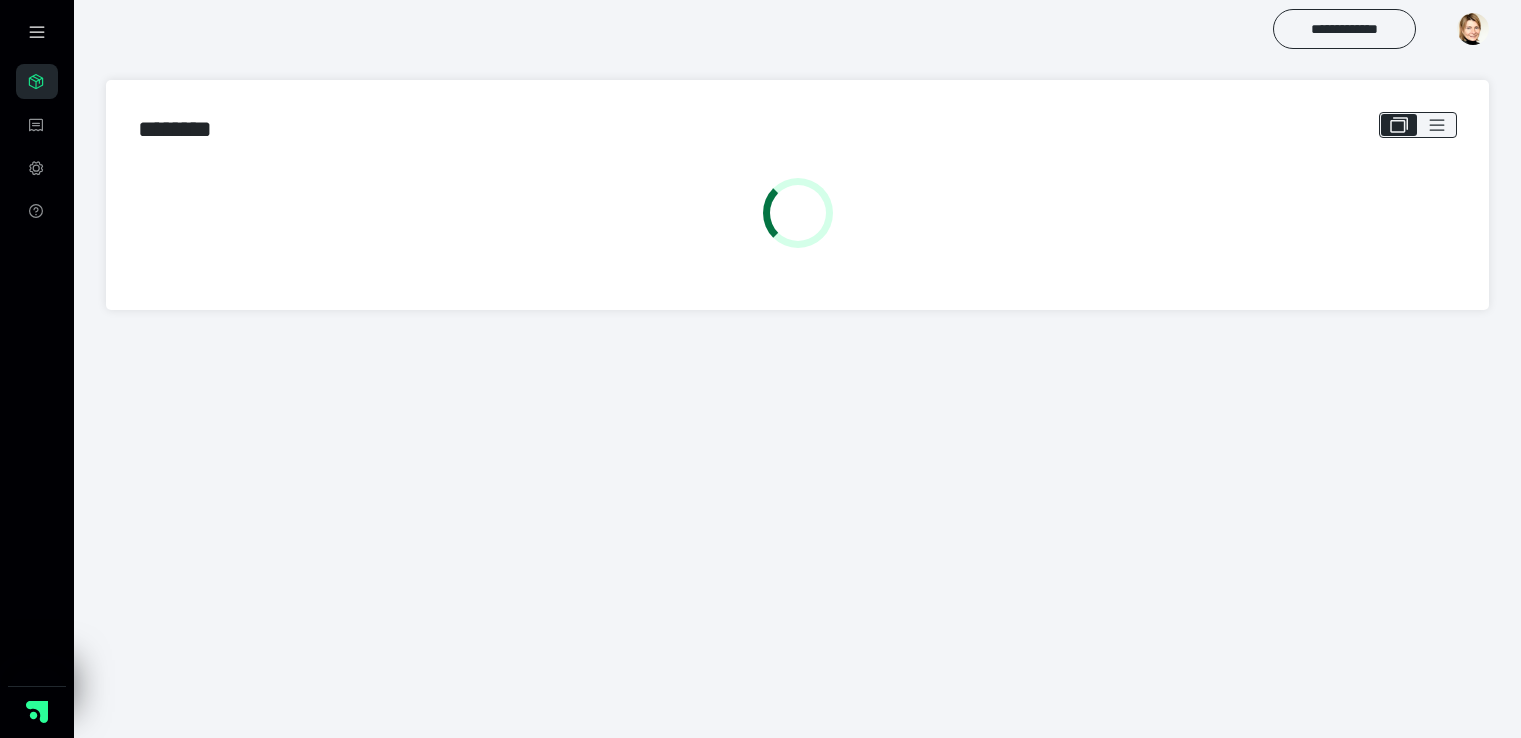scroll, scrollTop: 0, scrollLeft: 0, axis: both 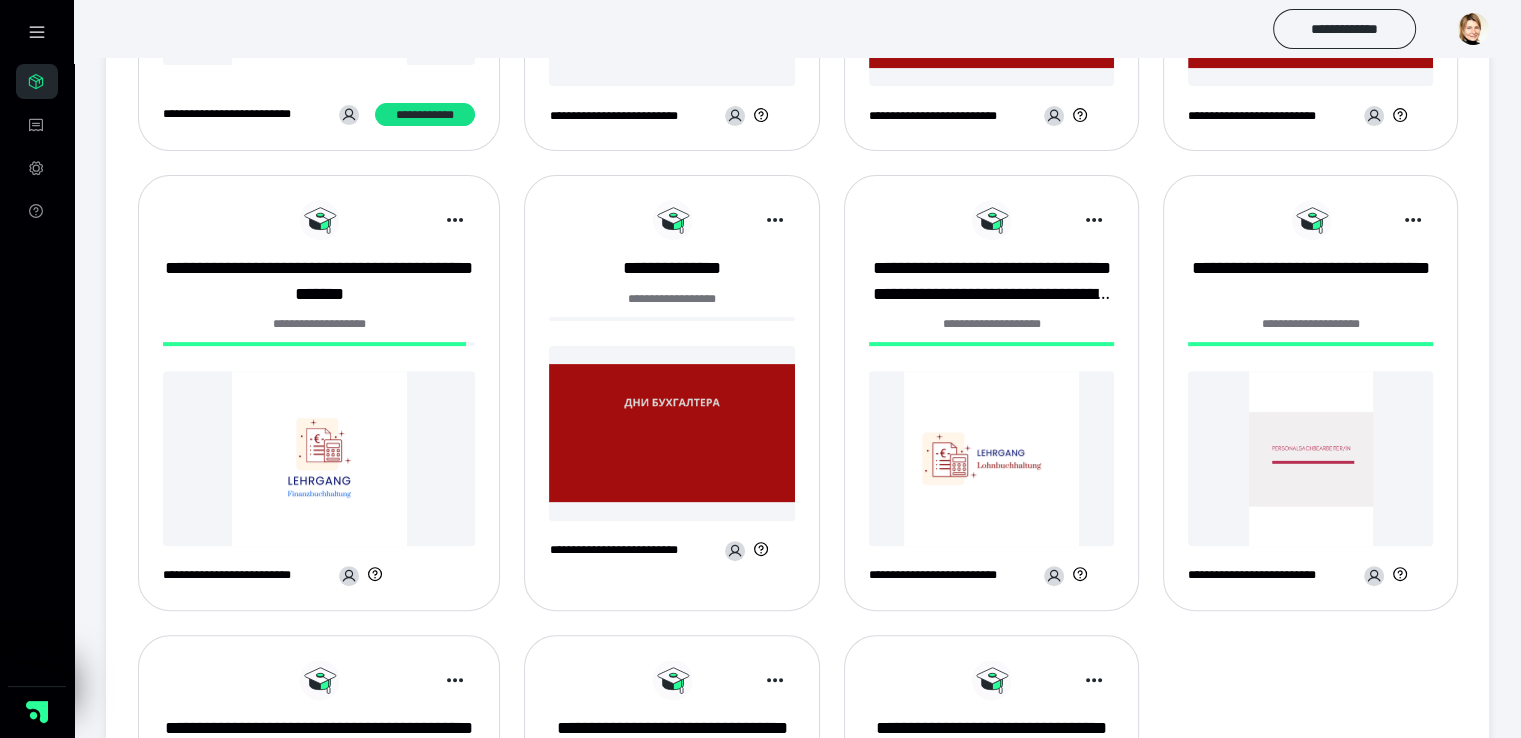 click at bounding box center (319, 458) 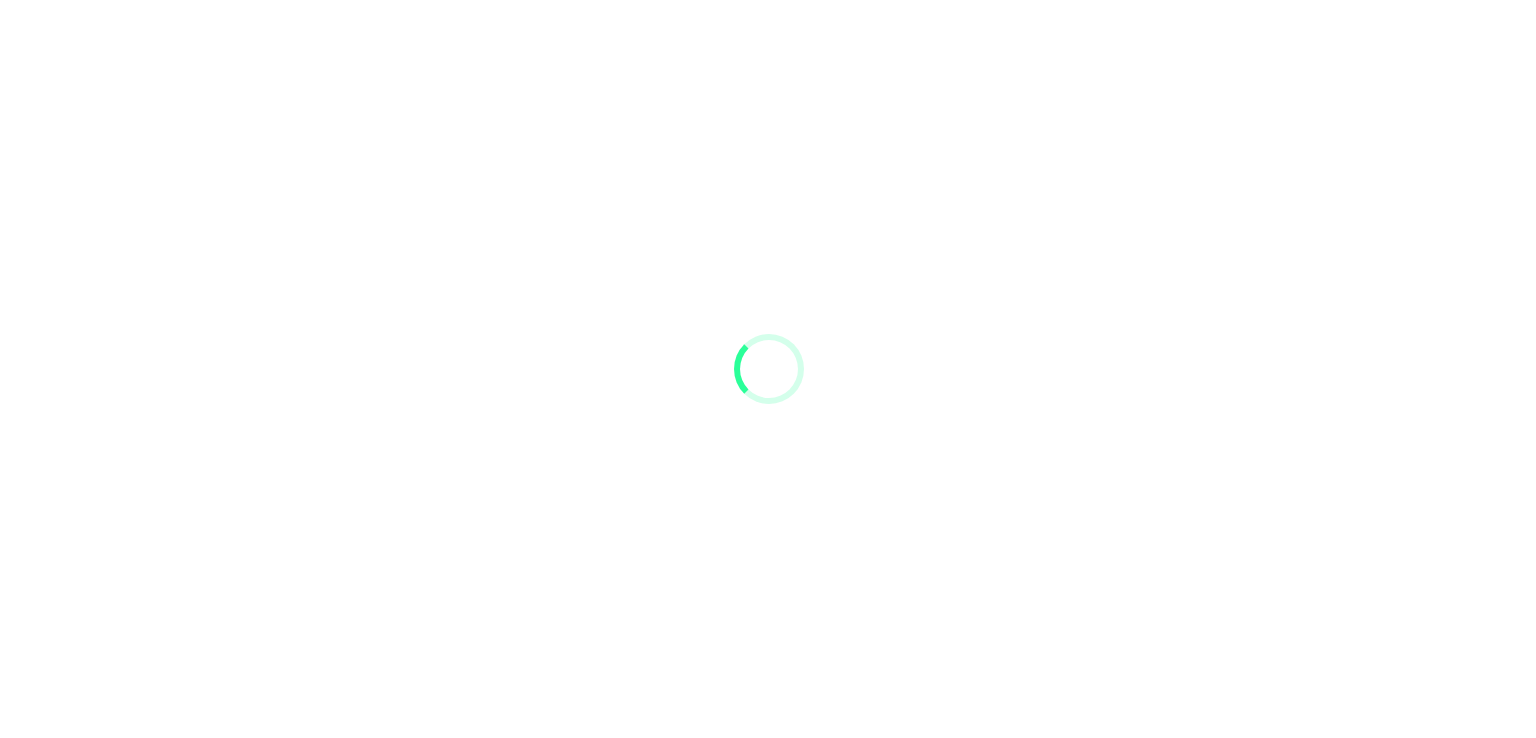 scroll, scrollTop: 0, scrollLeft: 0, axis: both 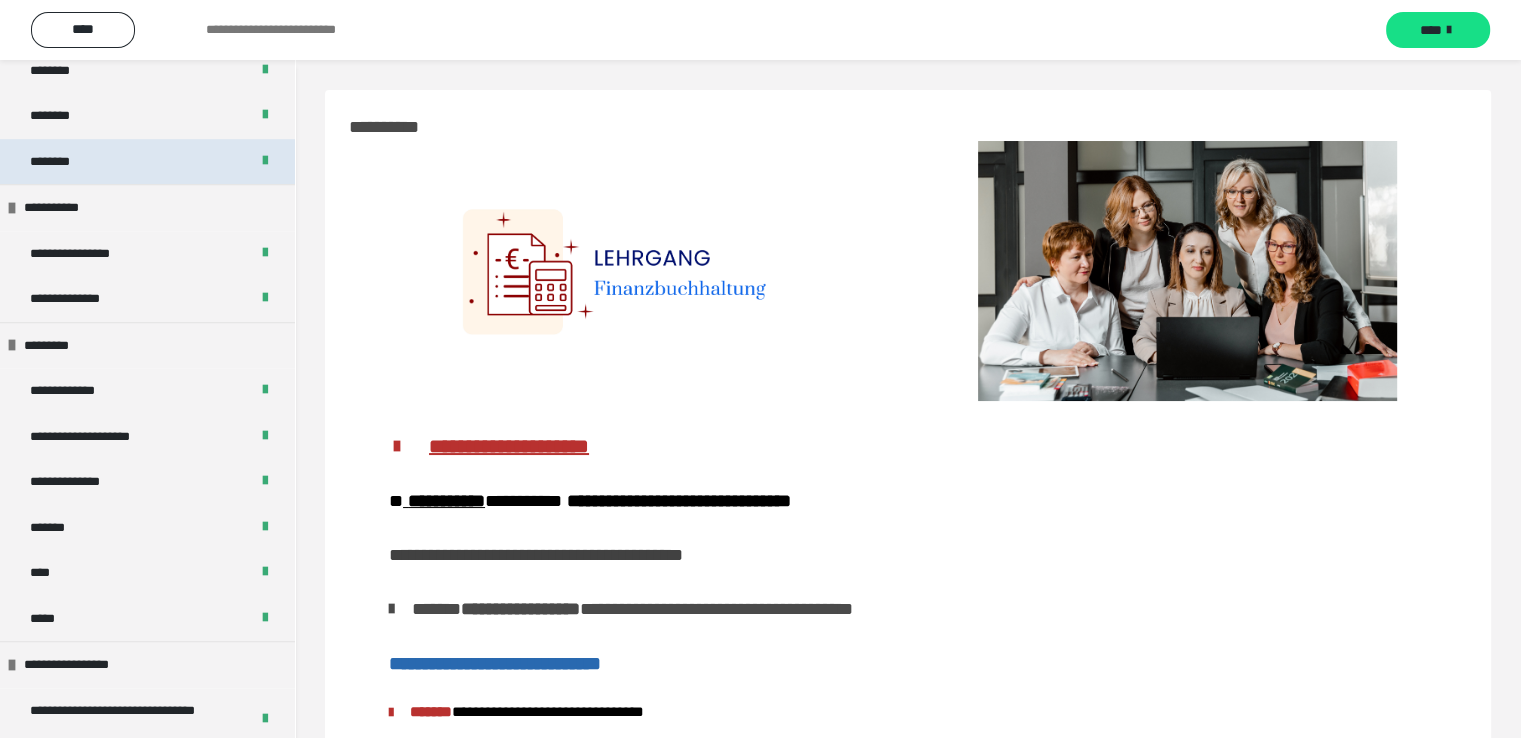 click on "********" at bounding box center (147, 162) 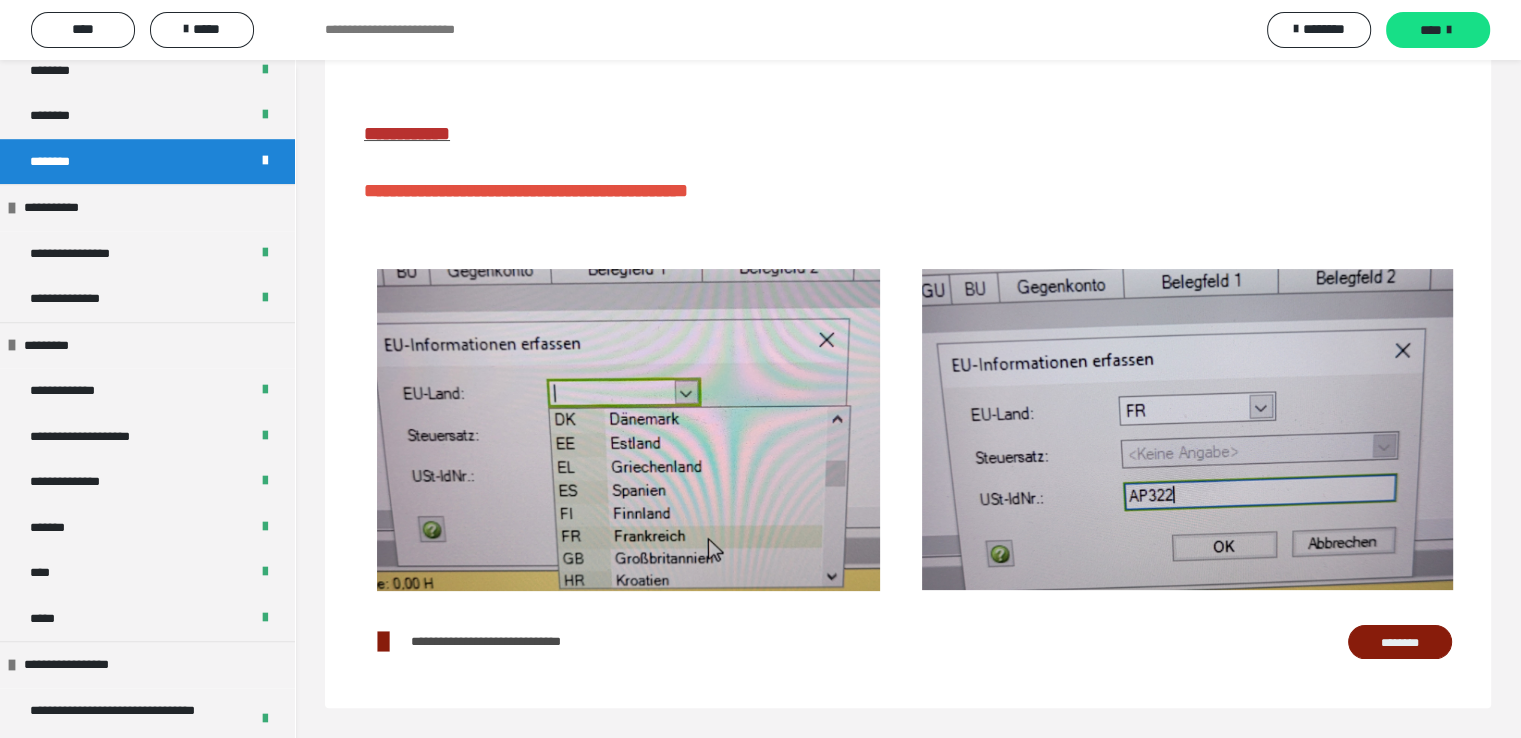 scroll, scrollTop: 303, scrollLeft: 0, axis: vertical 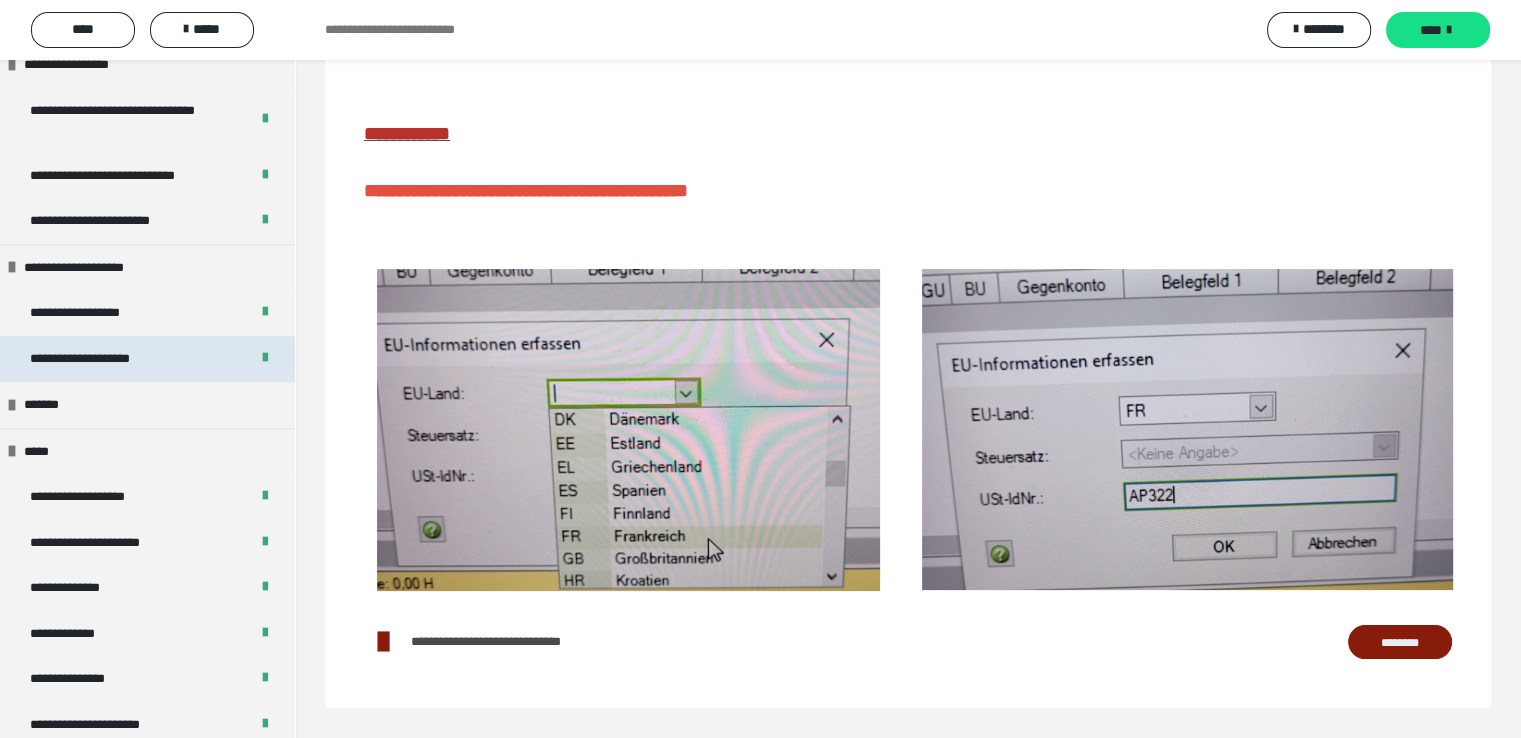 click on "**********" at bounding box center [102, 359] 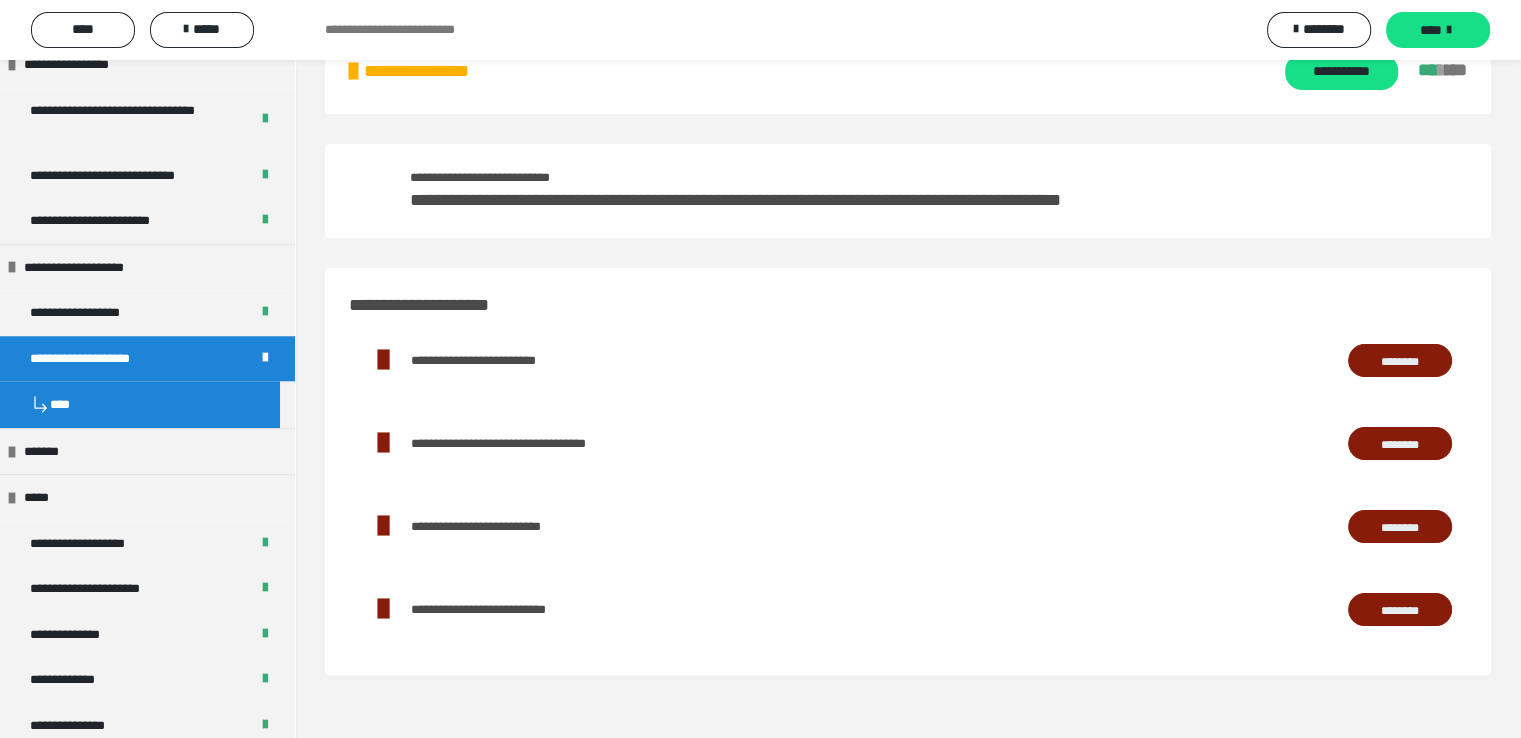 scroll, scrollTop: 60, scrollLeft: 0, axis: vertical 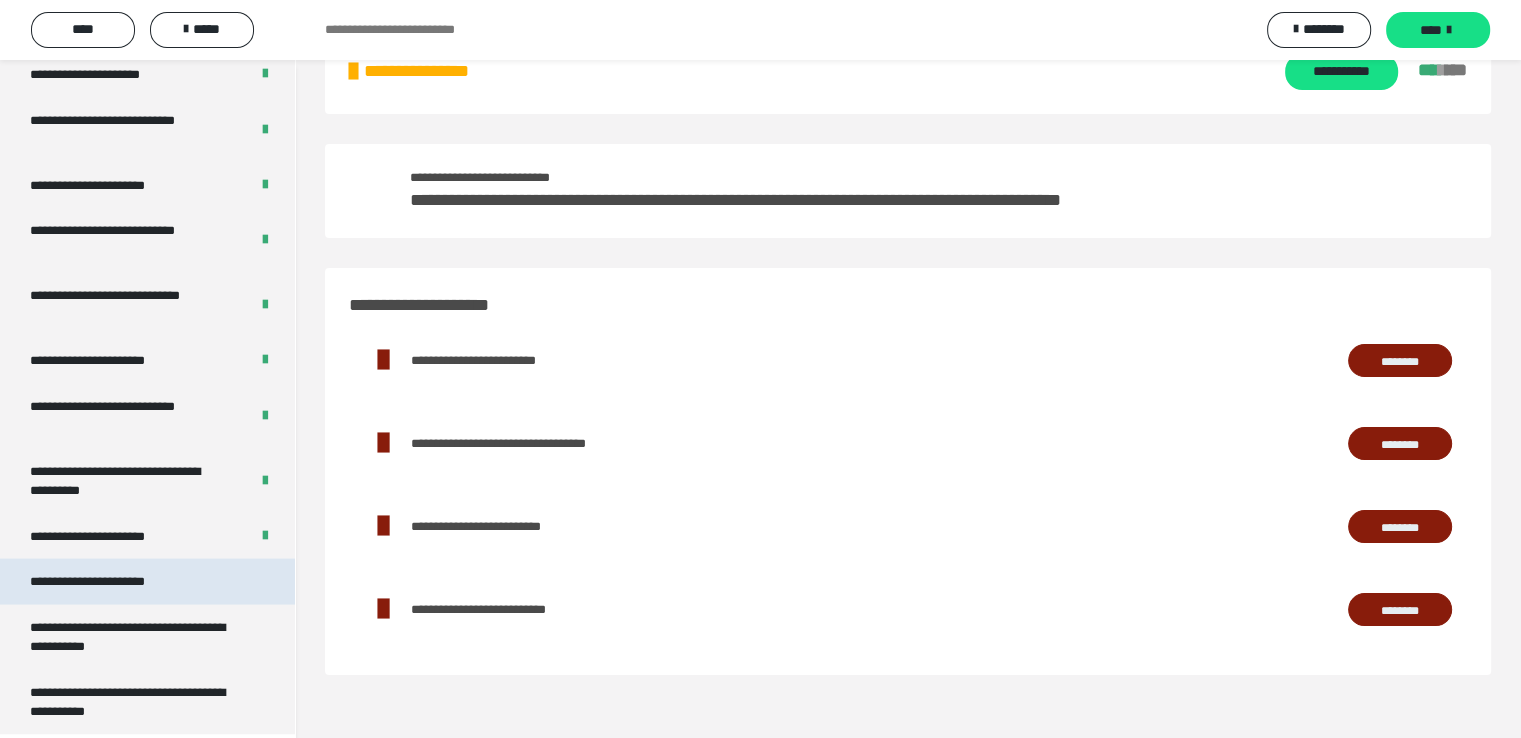 click on "**********" at bounding box center (111, 582) 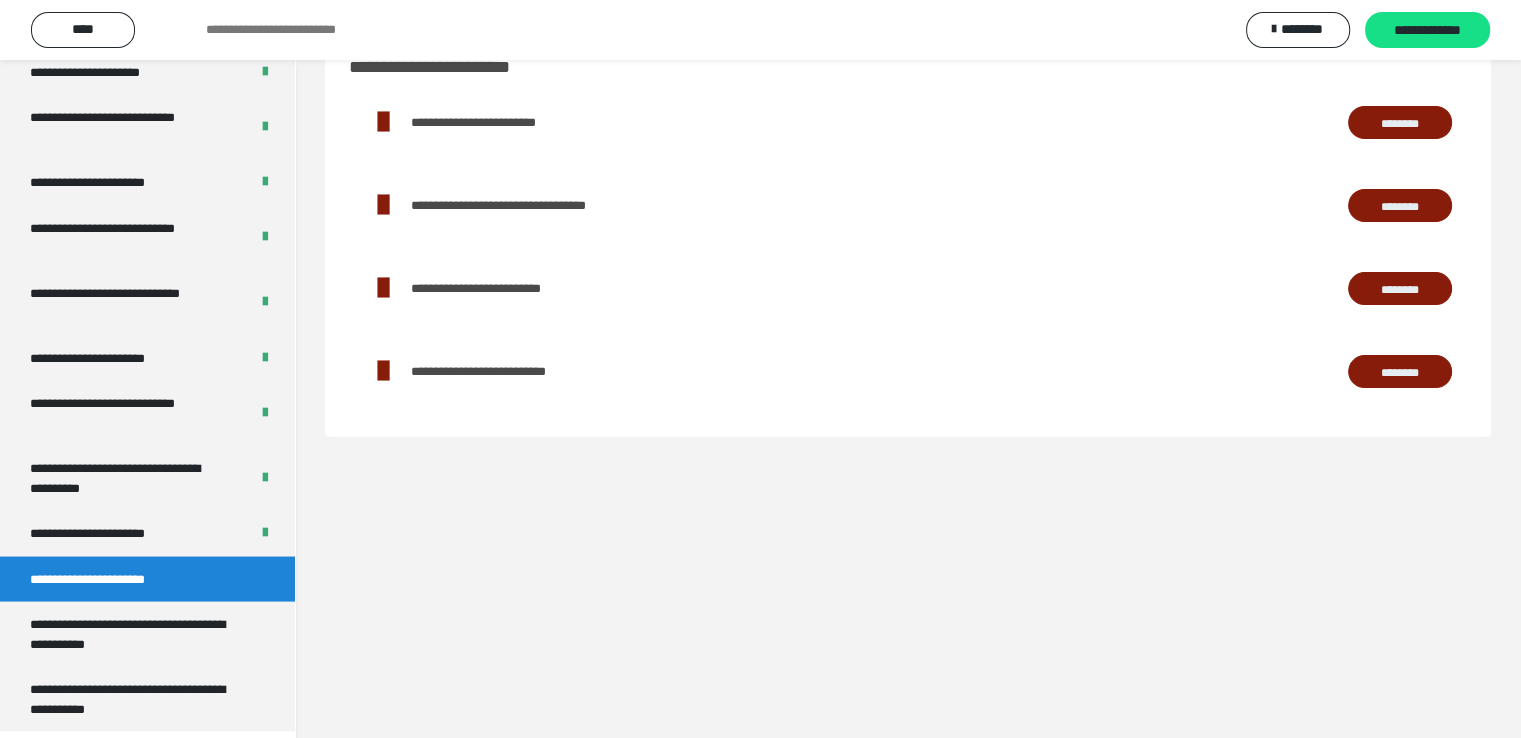 scroll, scrollTop: 3820, scrollLeft: 0, axis: vertical 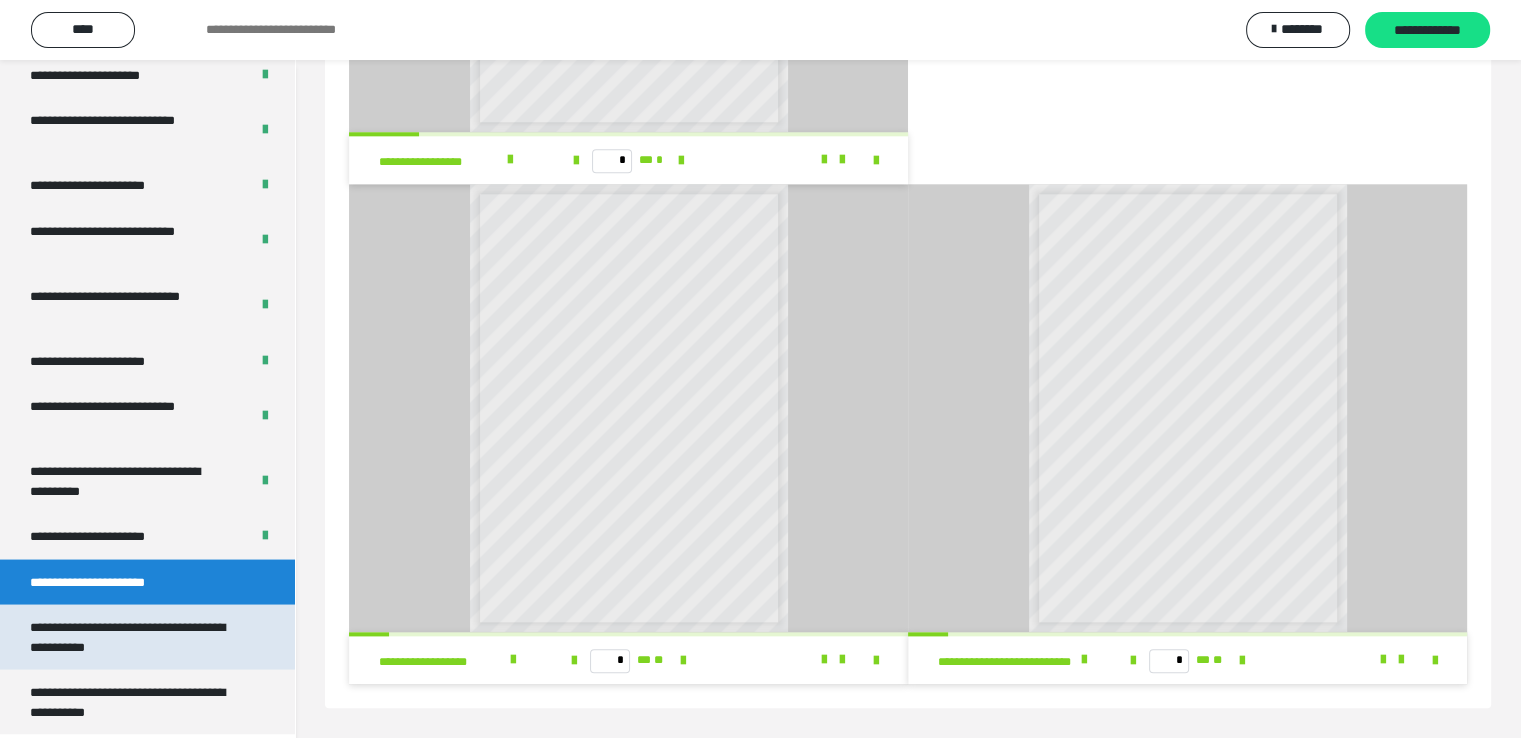 click on "**********" at bounding box center [132, 636] 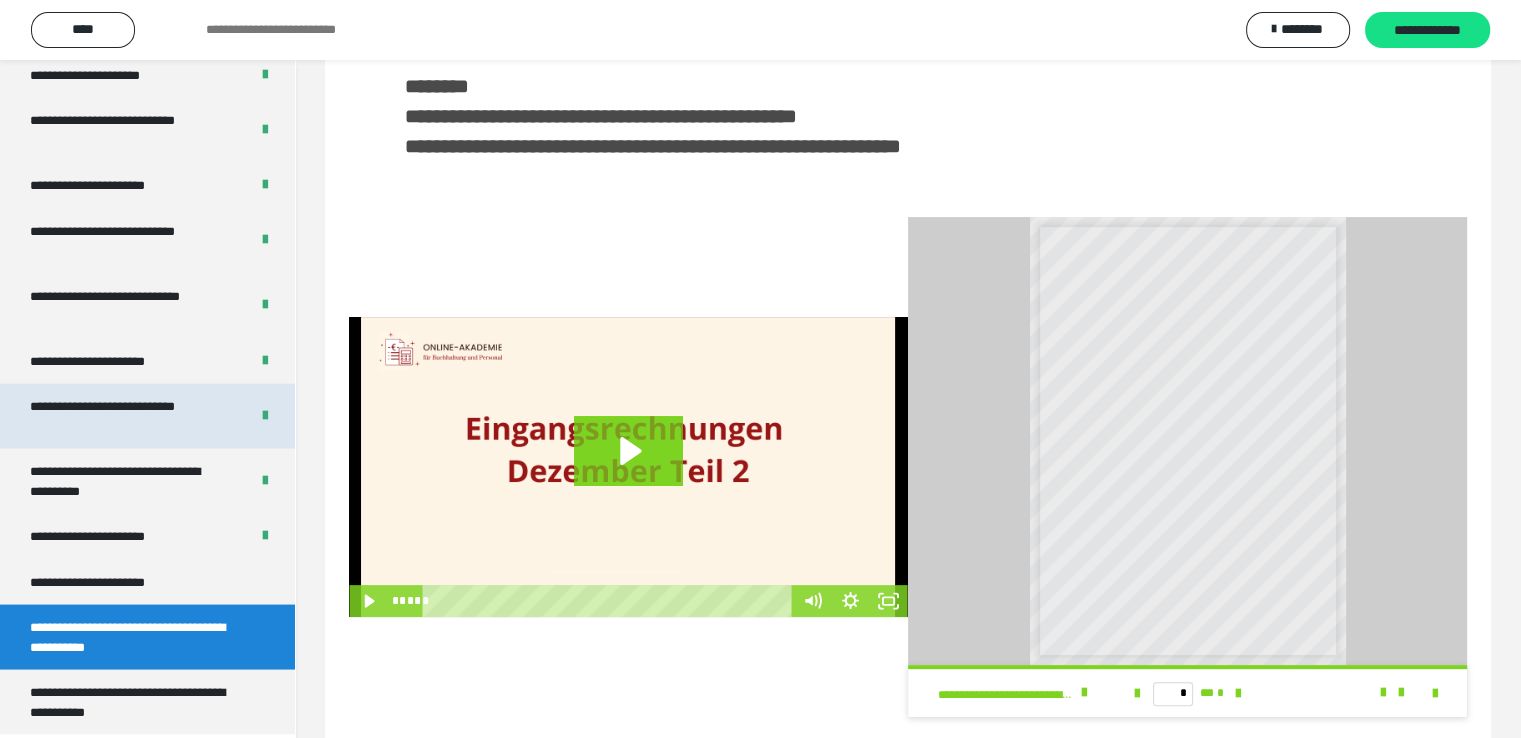 scroll, scrollTop: 473, scrollLeft: 0, axis: vertical 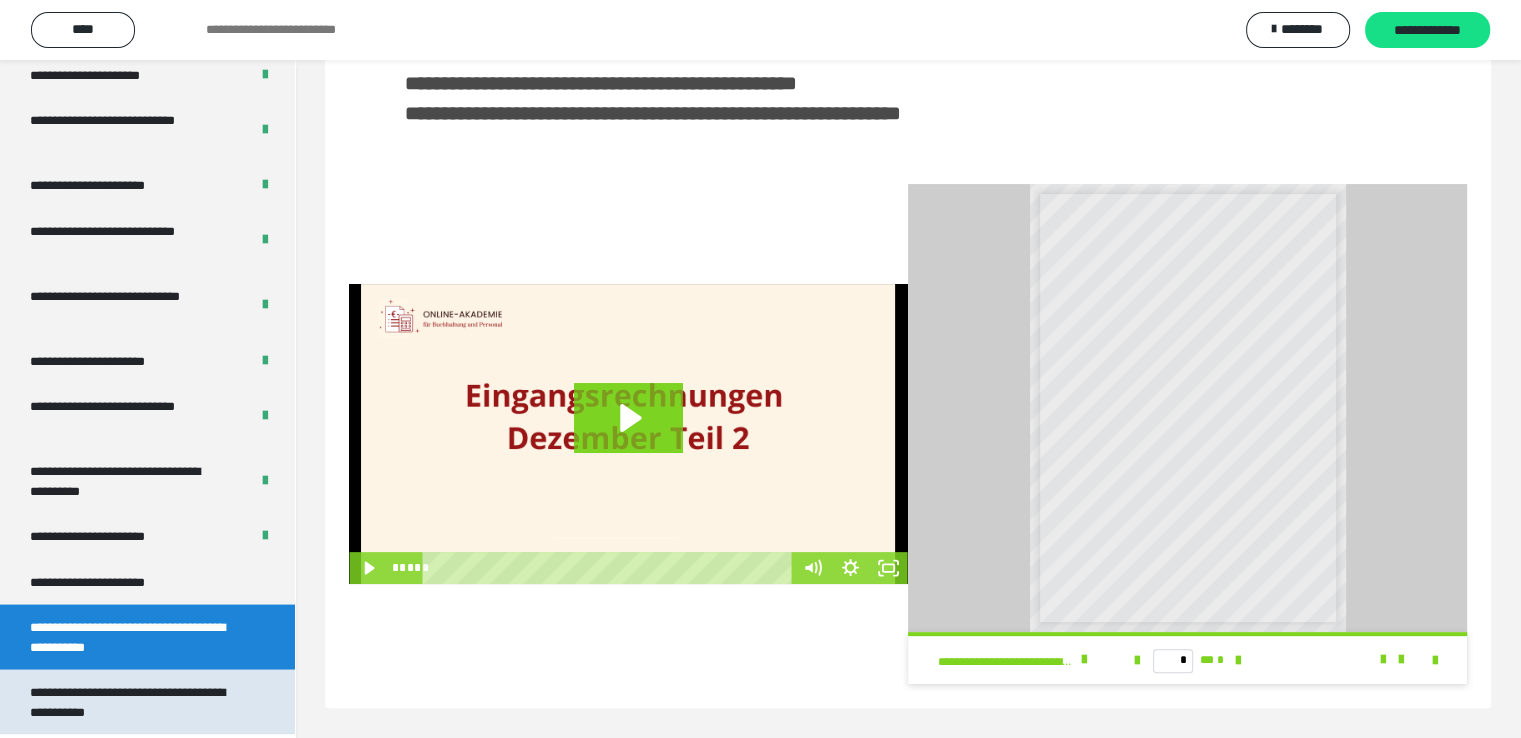 click on "**********" at bounding box center [132, 701] 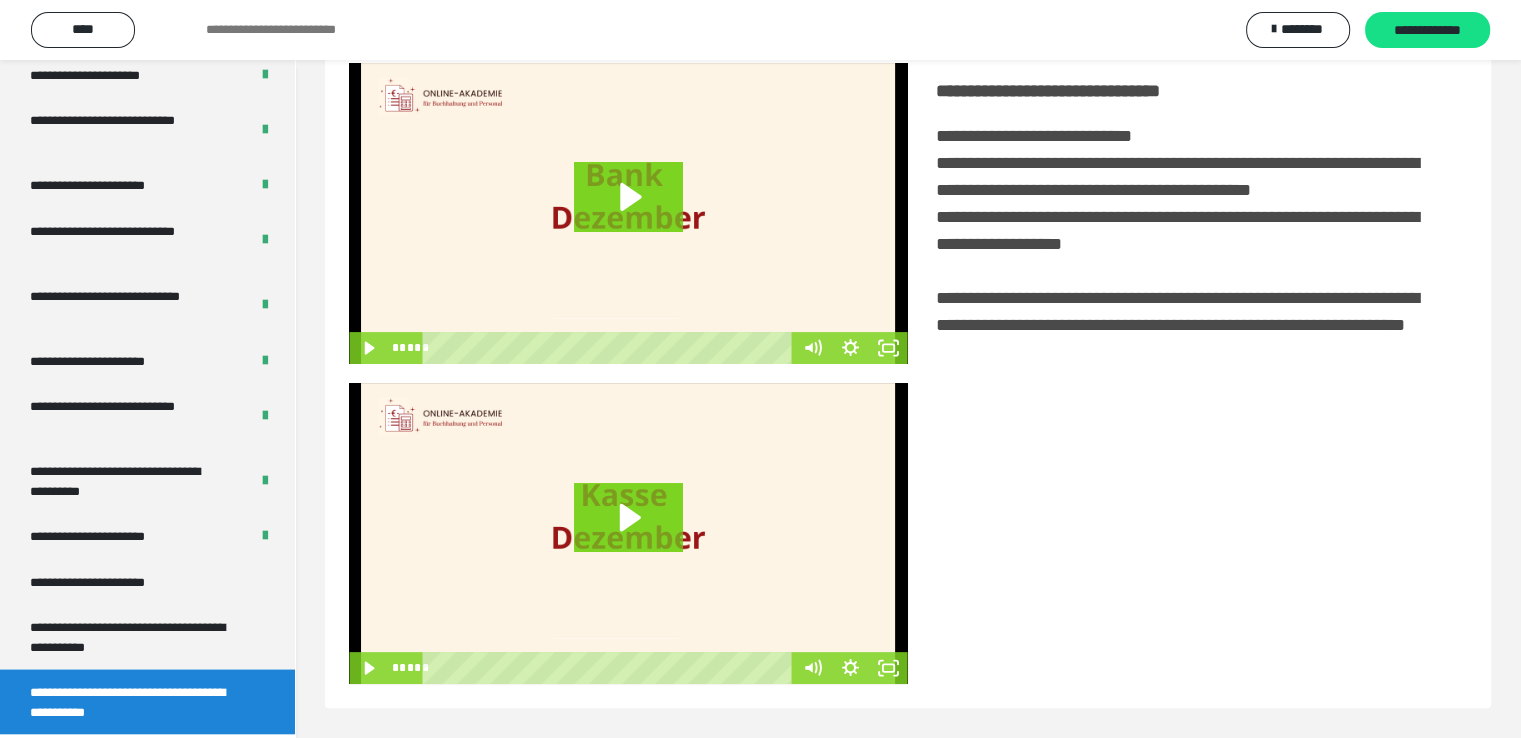 scroll, scrollTop: 52, scrollLeft: 0, axis: vertical 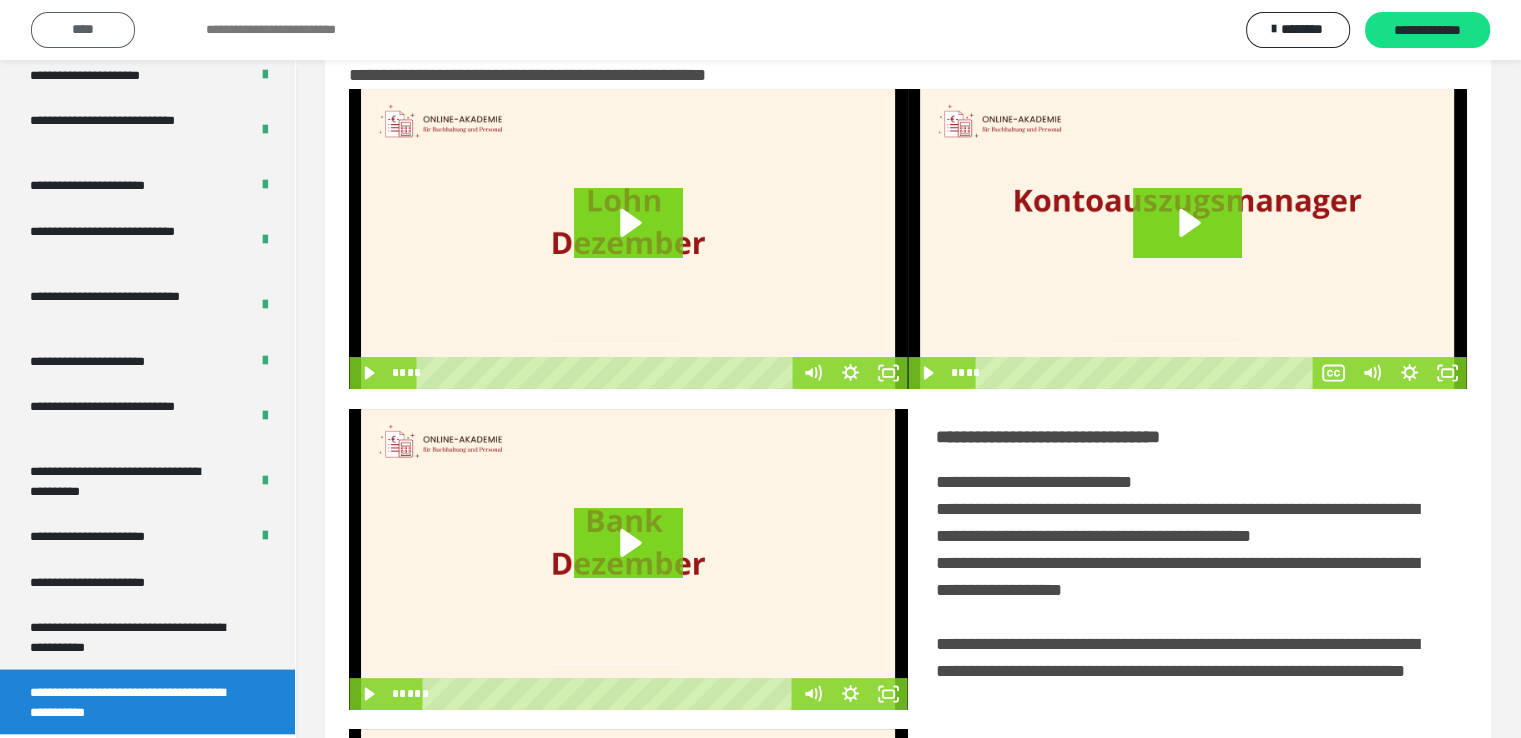 click on "****" at bounding box center (83, 29) 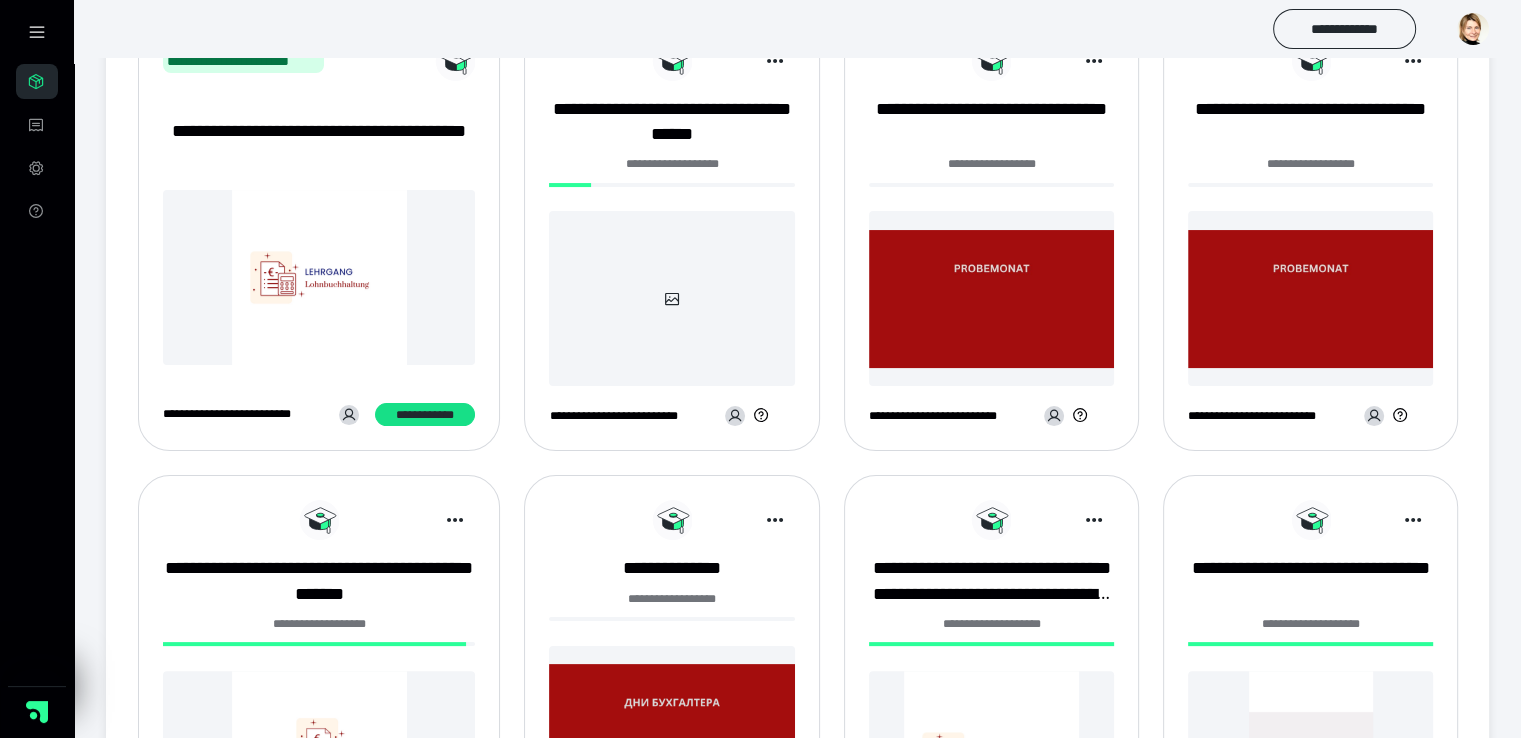 scroll, scrollTop: 300, scrollLeft: 0, axis: vertical 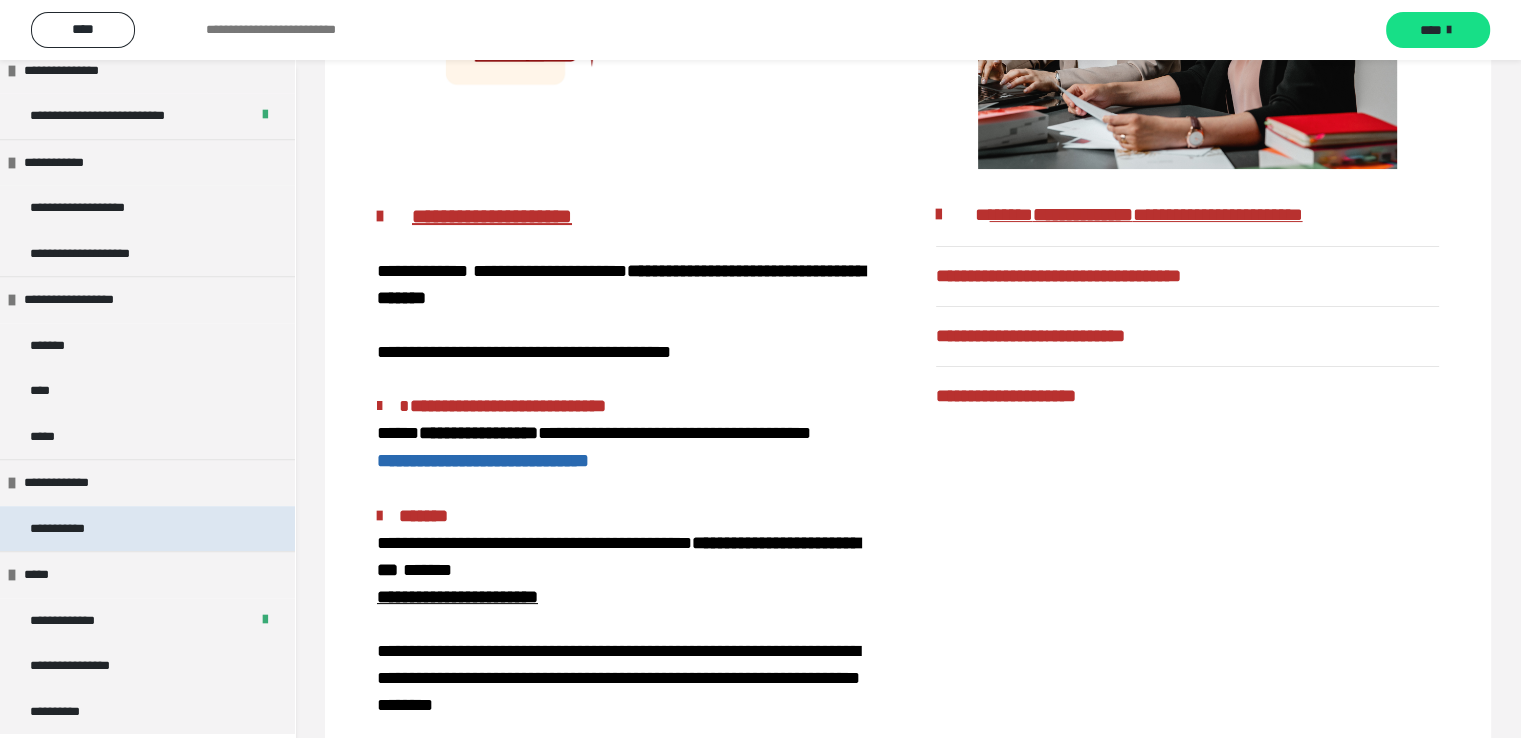 click on "**********" at bounding box center (147, 529) 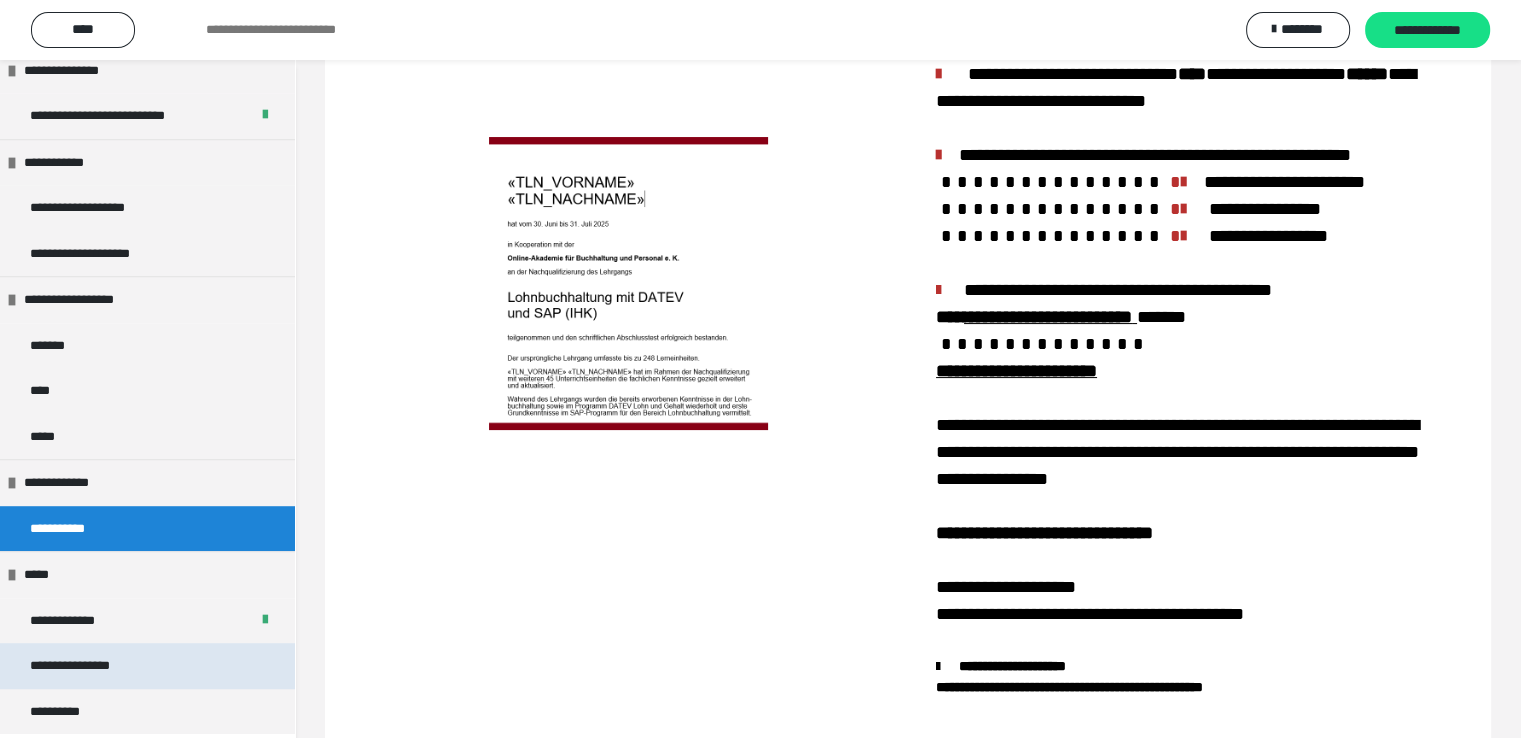 scroll, scrollTop: 369, scrollLeft: 0, axis: vertical 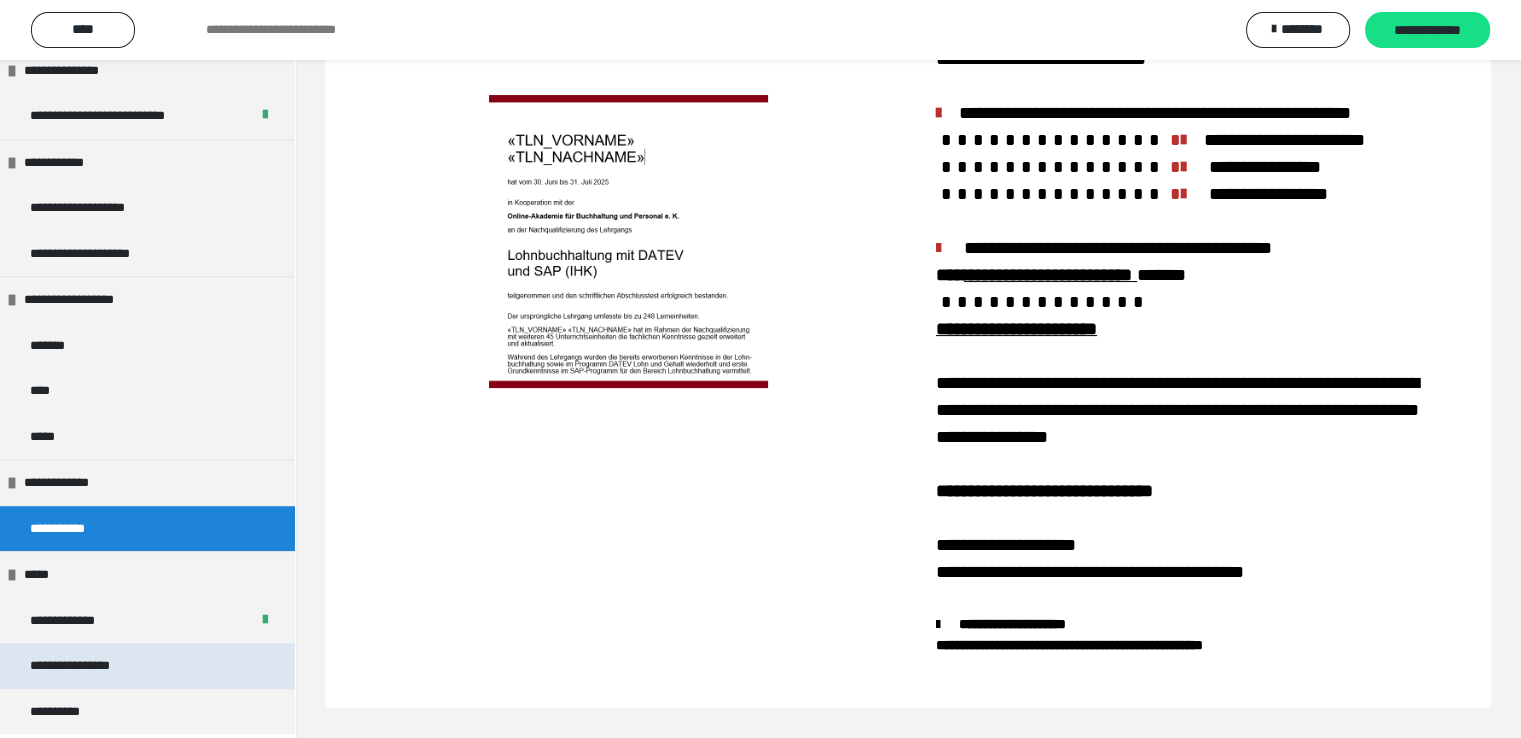 click on "**********" at bounding box center [88, 666] 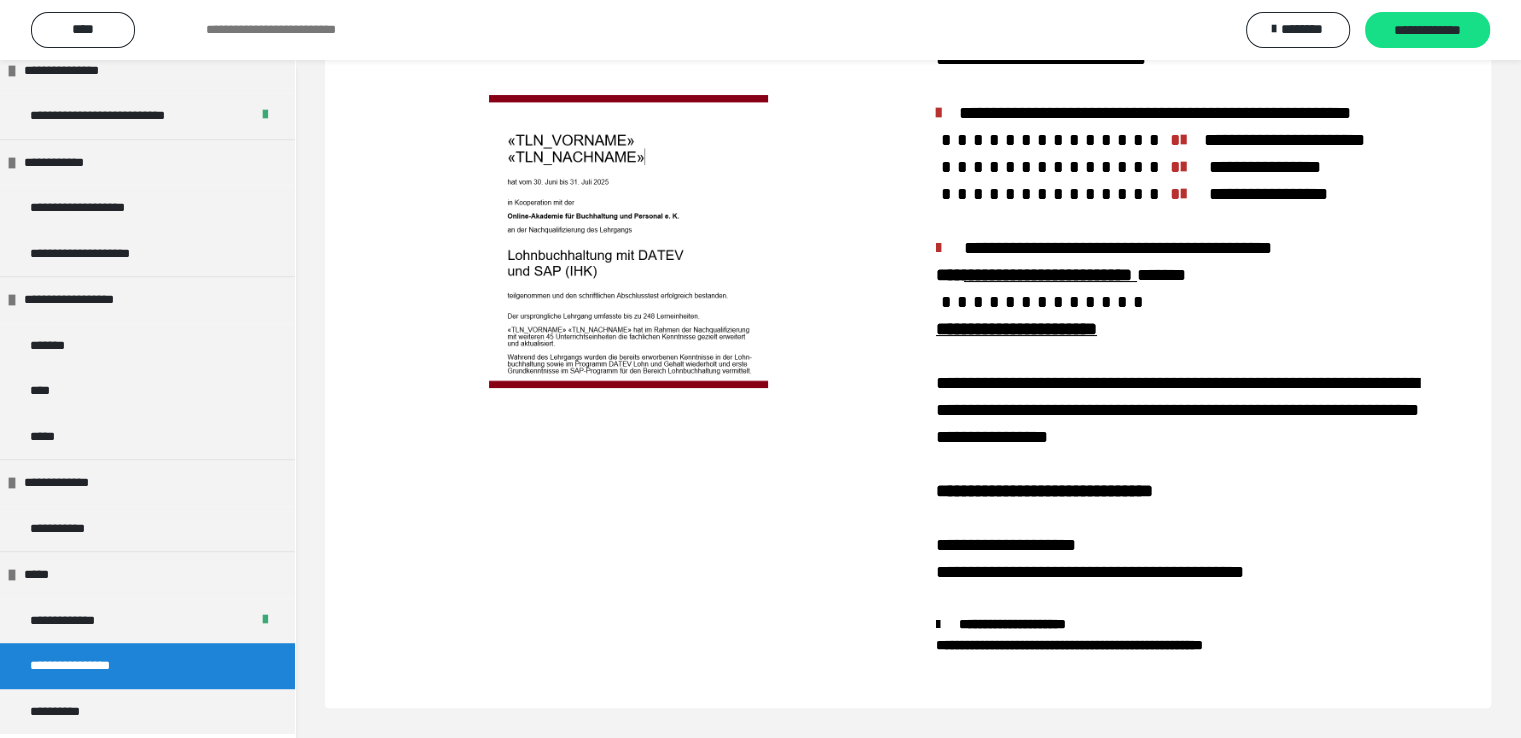 scroll, scrollTop: 60, scrollLeft: 0, axis: vertical 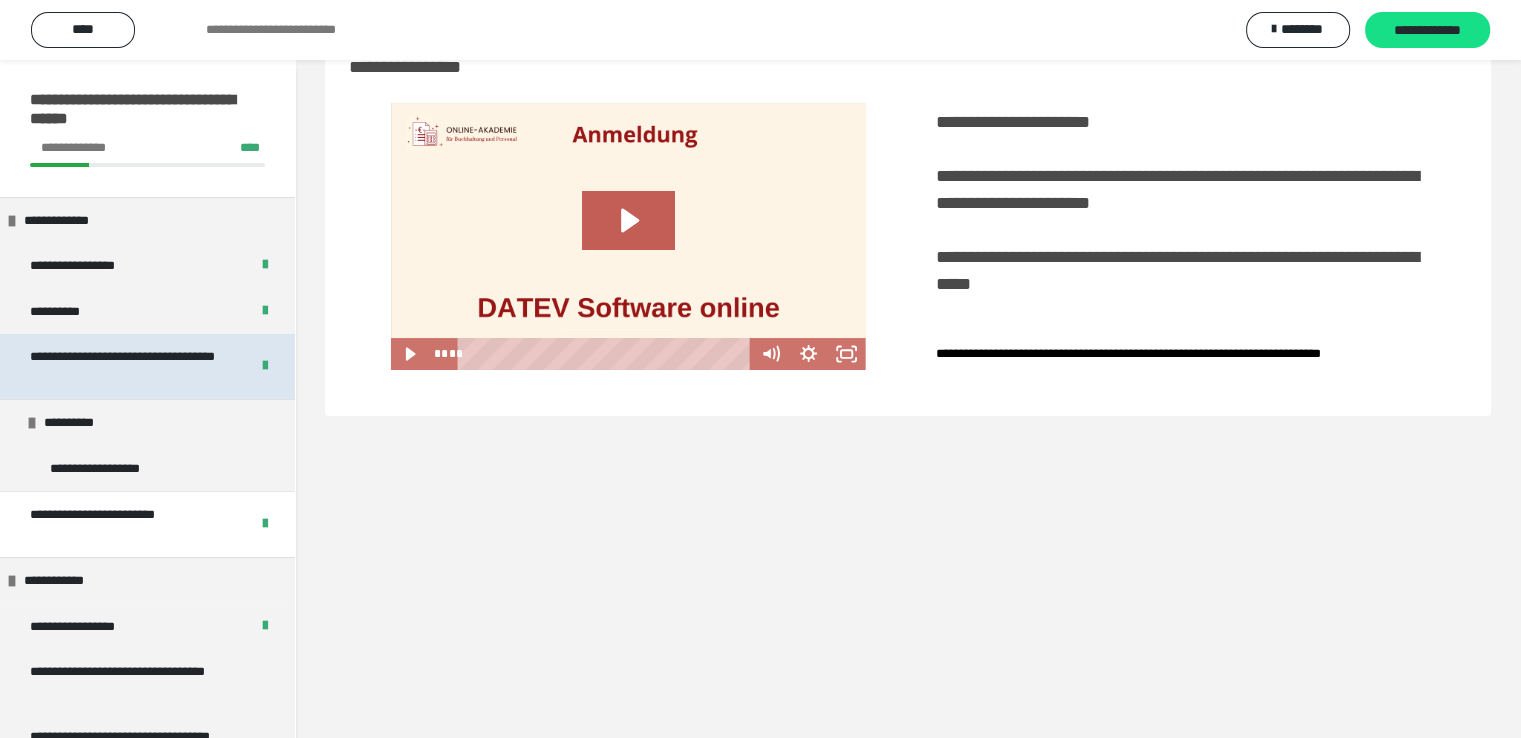 click on "**********" at bounding box center [124, 366] 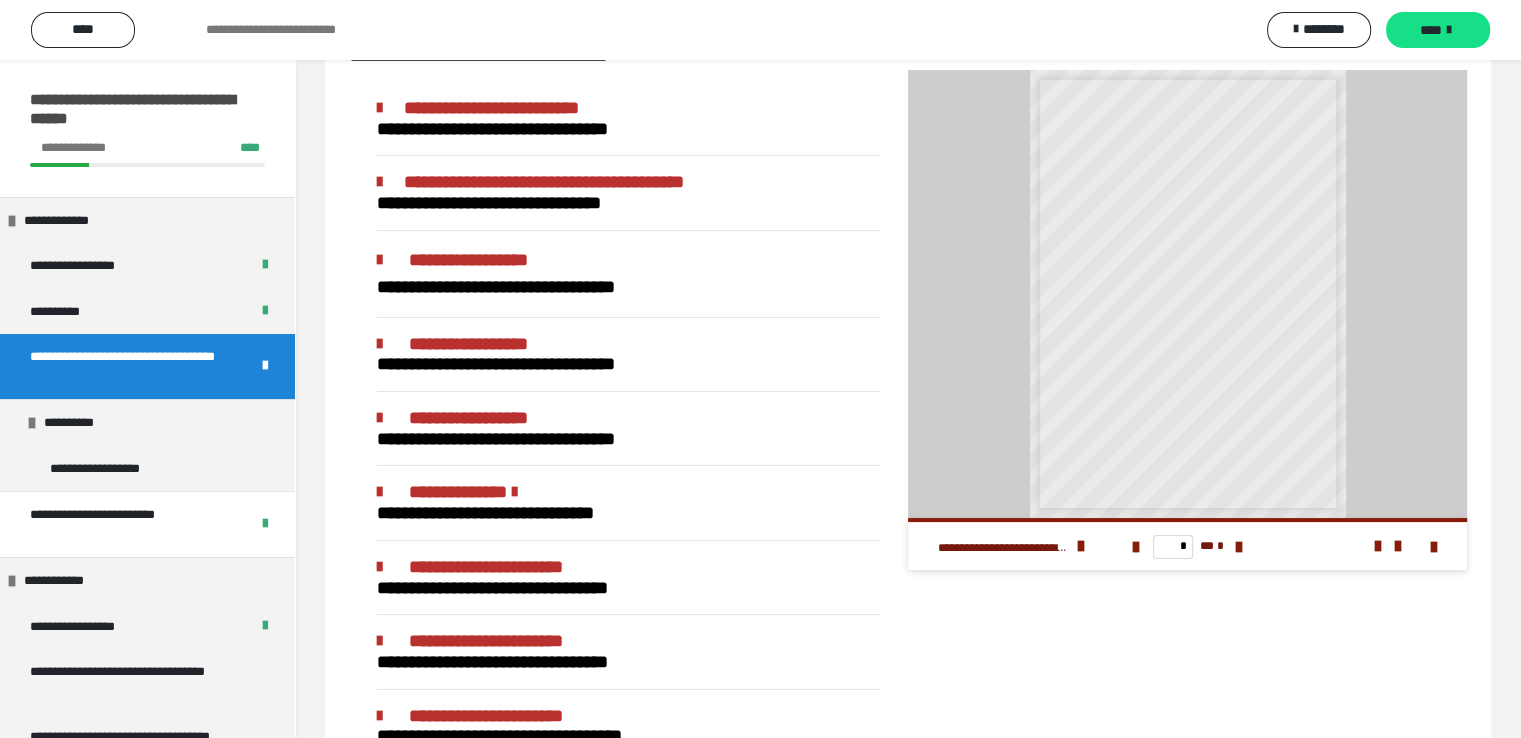 scroll, scrollTop: 0, scrollLeft: 0, axis: both 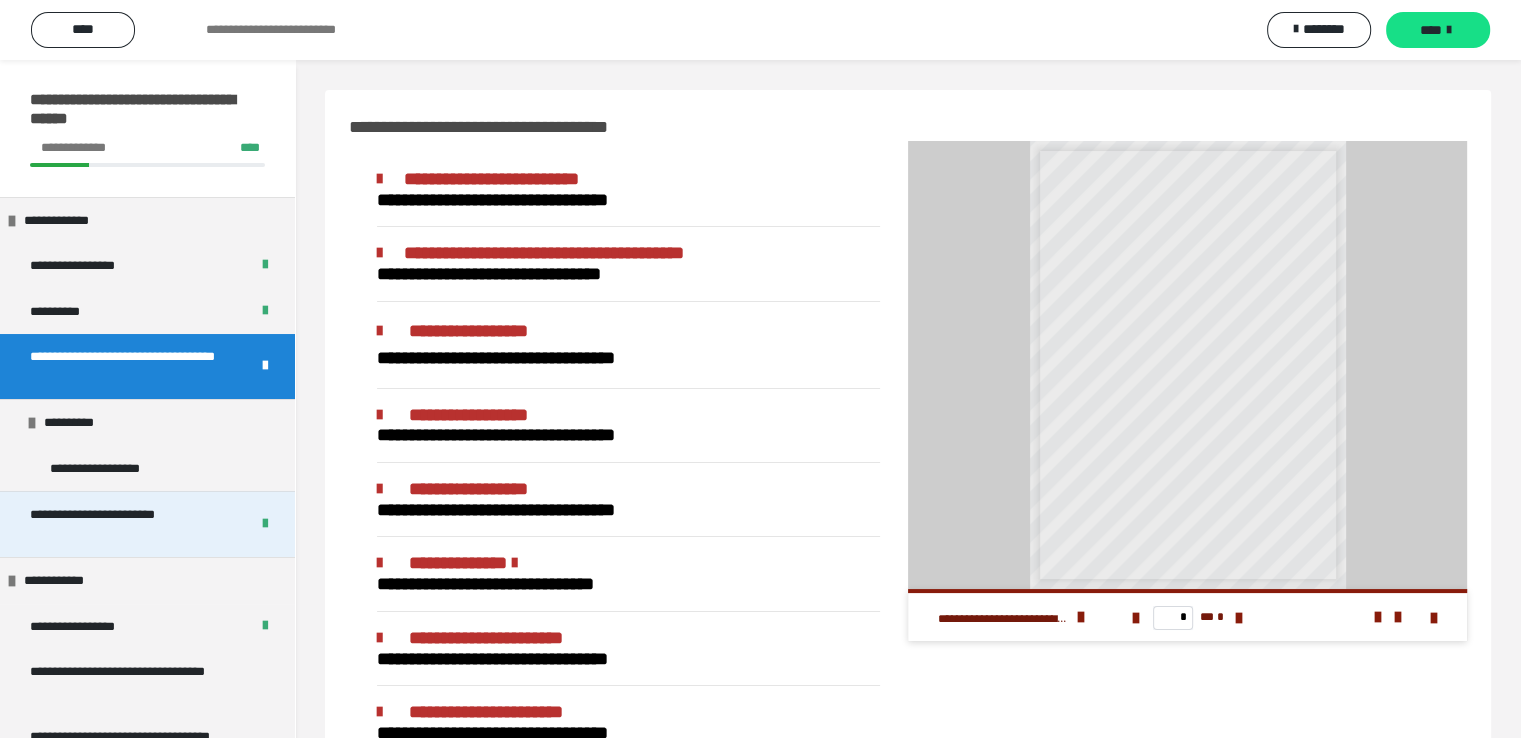 click on "**********" at bounding box center (124, 524) 